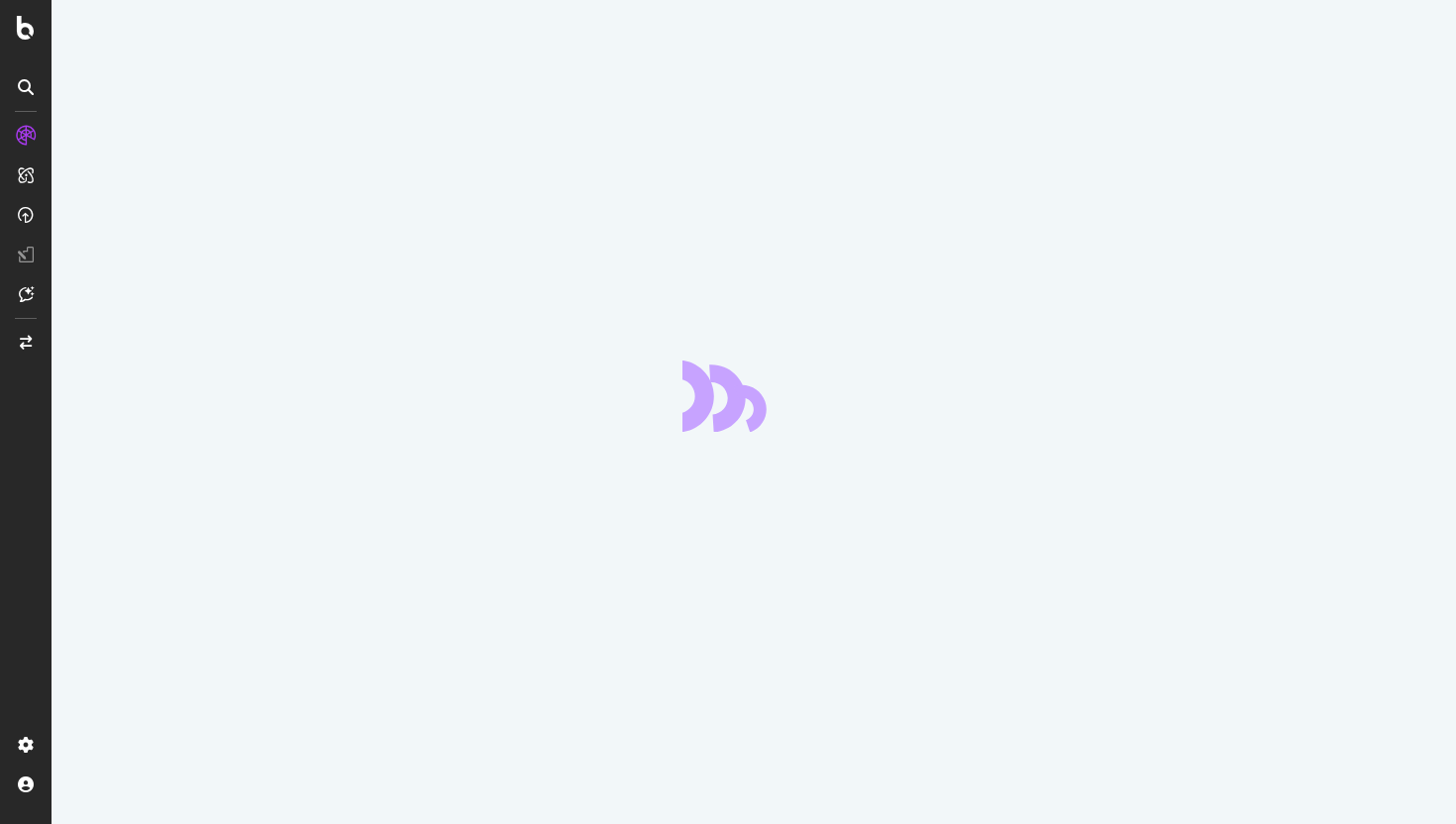 scroll, scrollTop: 0, scrollLeft: 0, axis: both 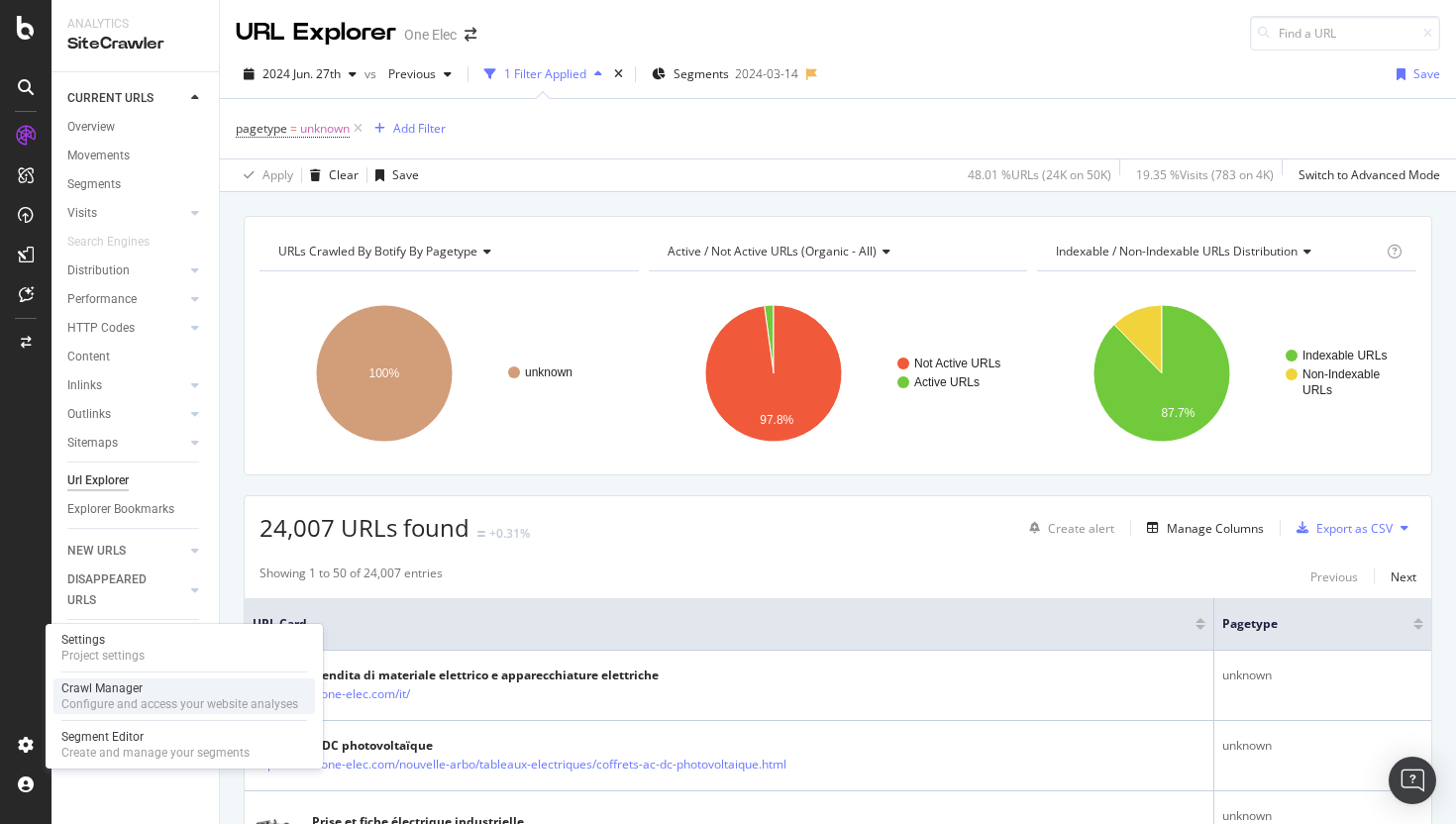 click on "Crawl Manager" at bounding box center (179, 688) 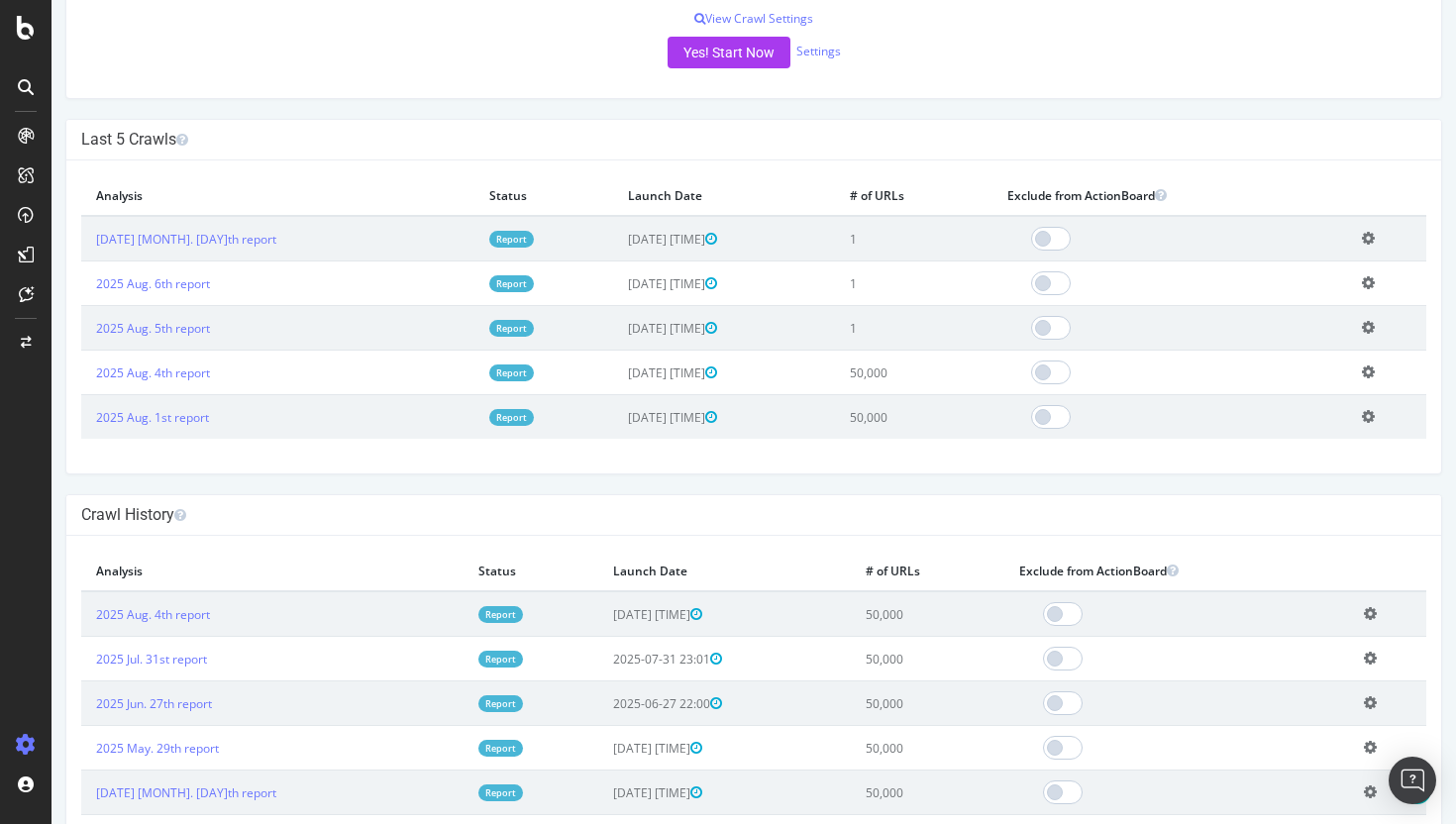 scroll, scrollTop: 485, scrollLeft: 0, axis: vertical 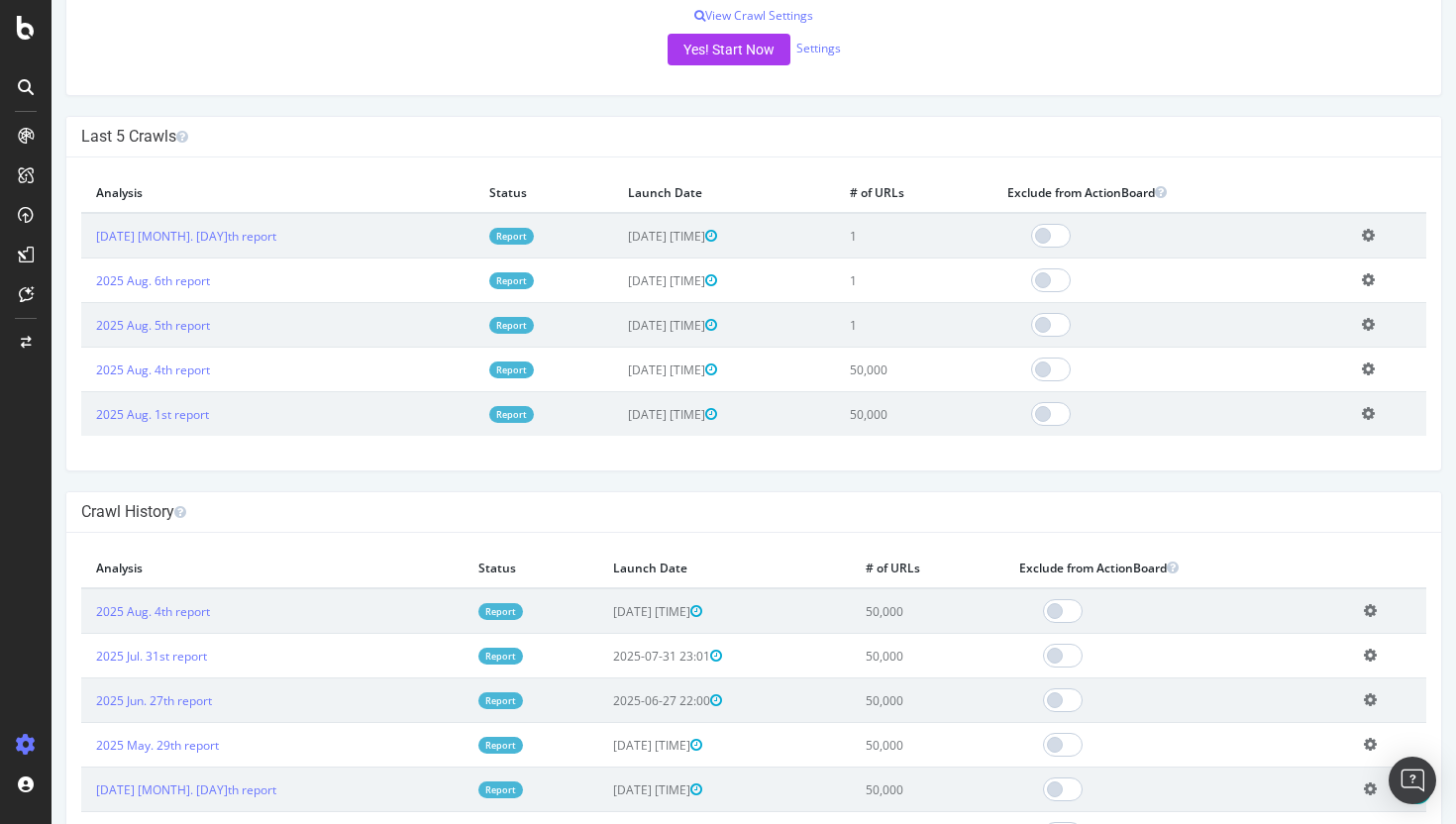 click on "2025 Jun. 27th
report" at bounding box center [272, 700] 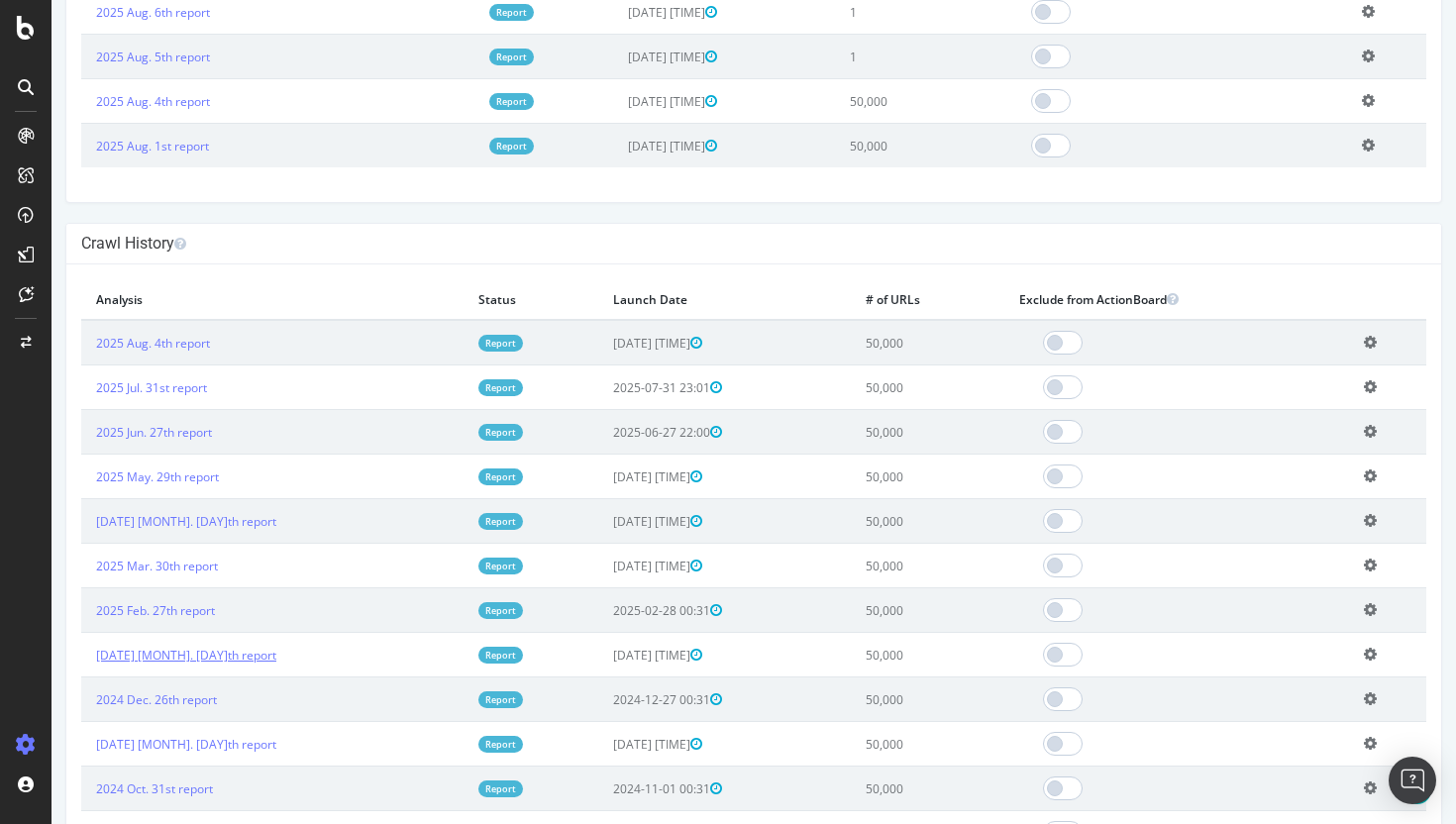 scroll, scrollTop: 727, scrollLeft: 0, axis: vertical 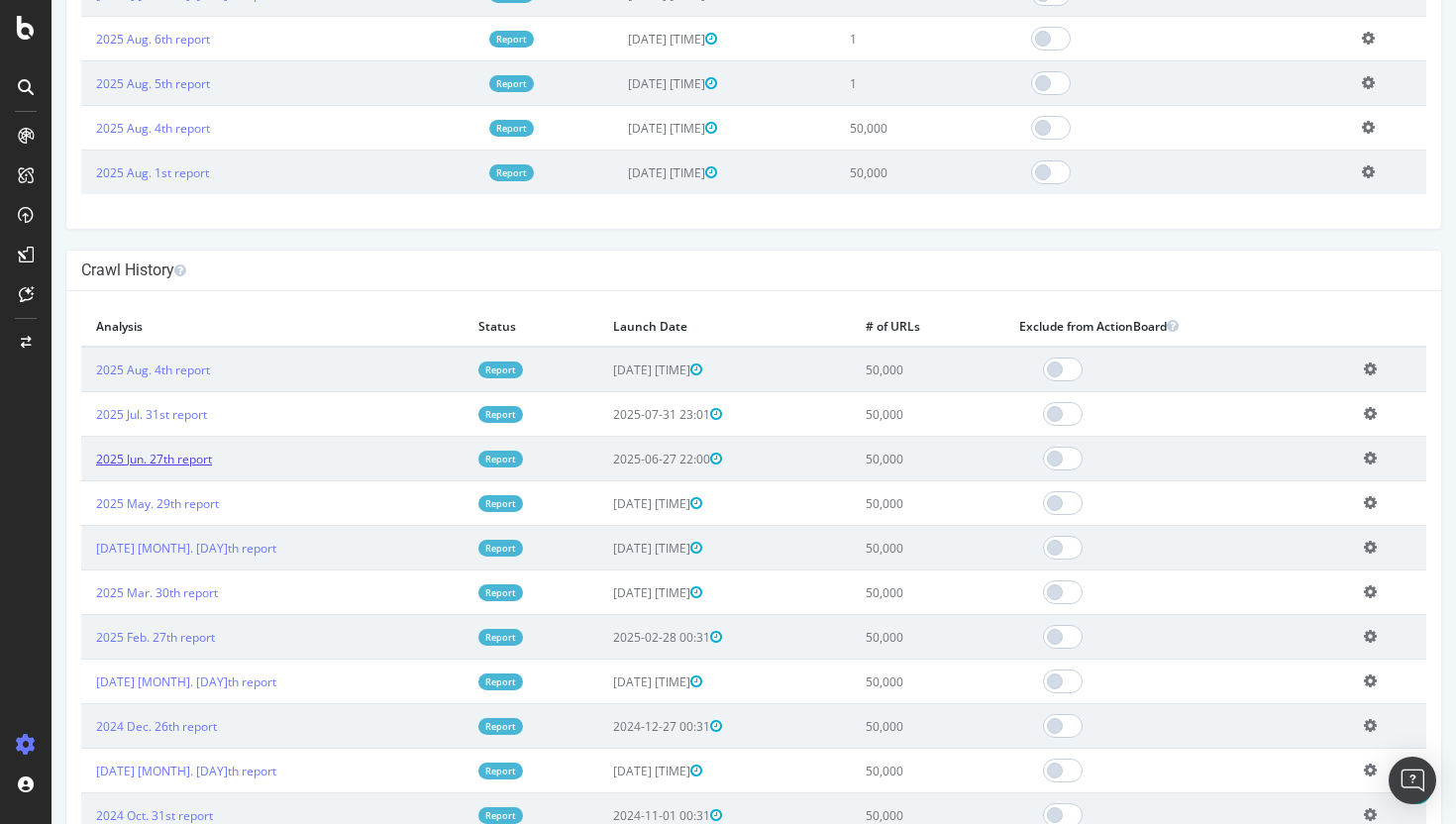 click on "2025 Jun. 27th
report" at bounding box center [154, 459] 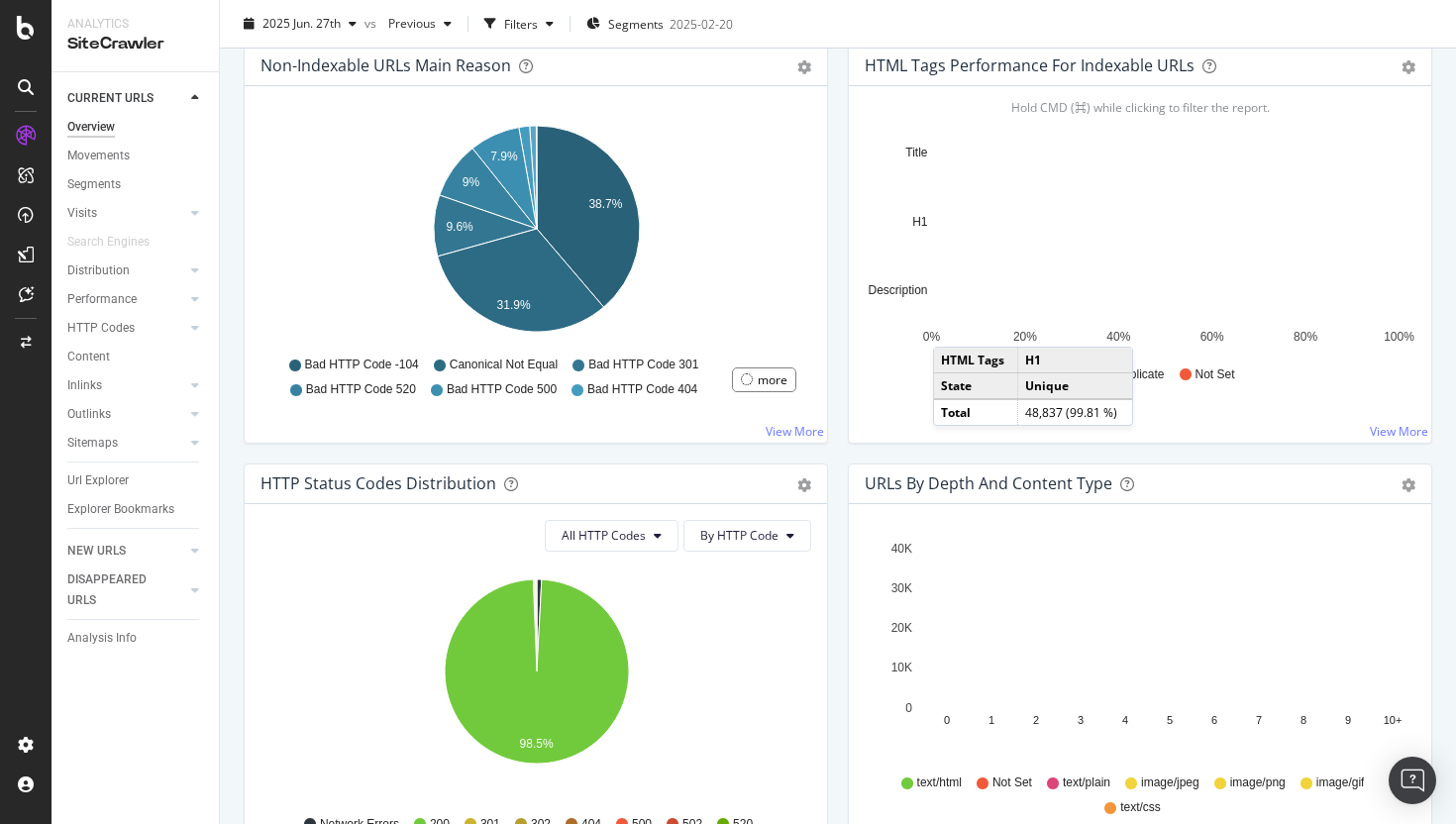 scroll, scrollTop: 679, scrollLeft: 0, axis: vertical 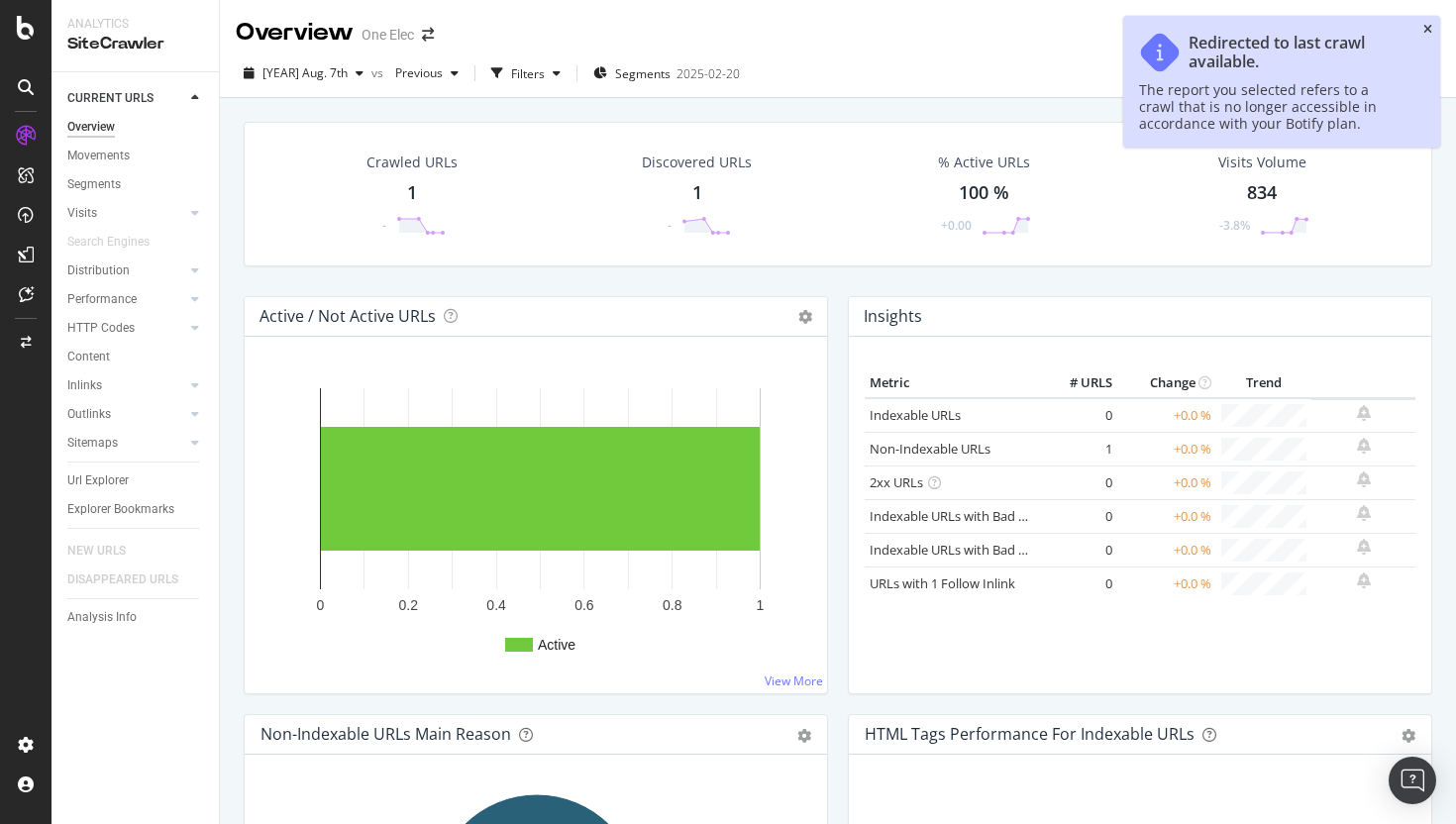 click at bounding box center (1427, 30) 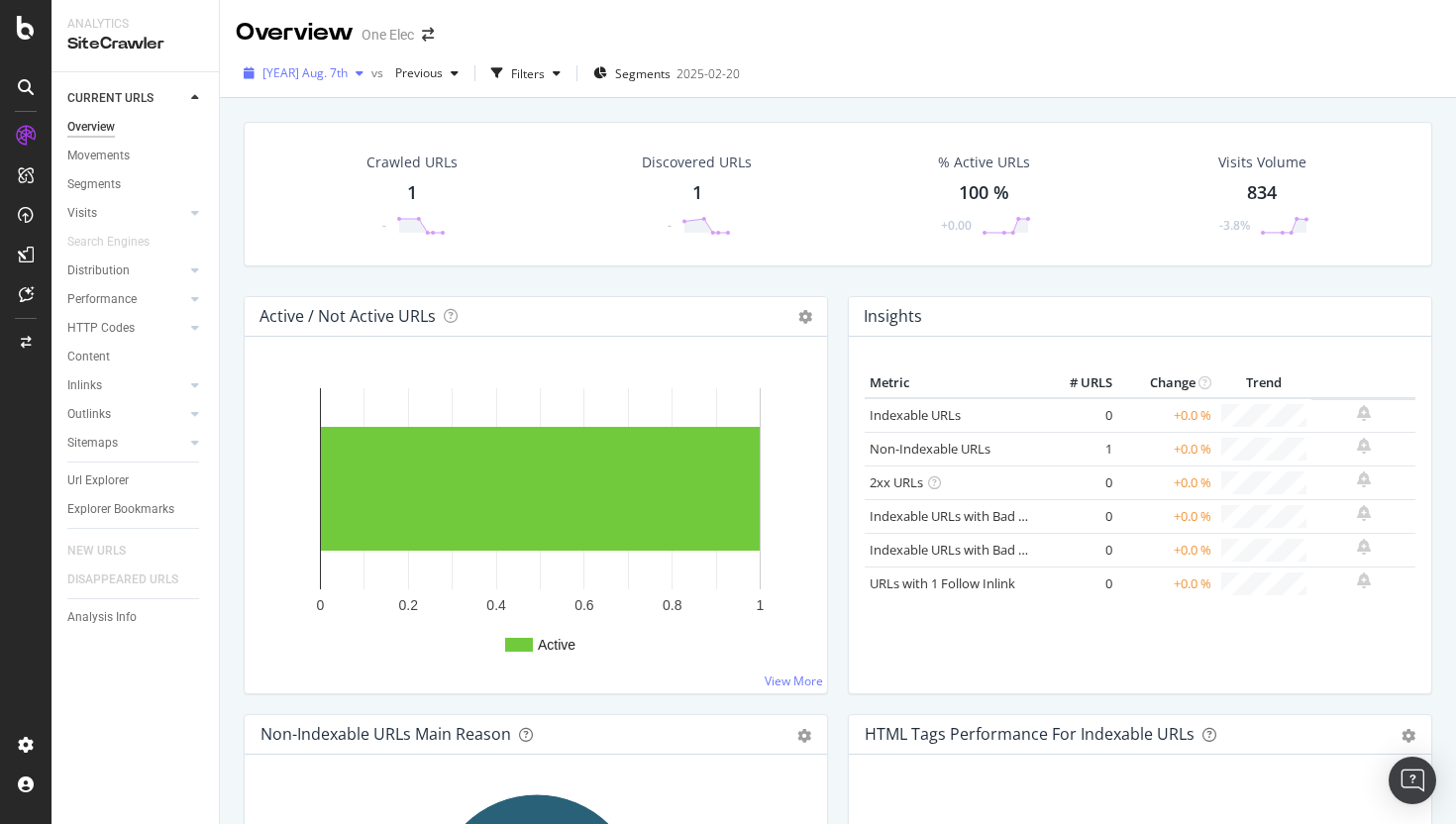 click at bounding box center (360, 73) 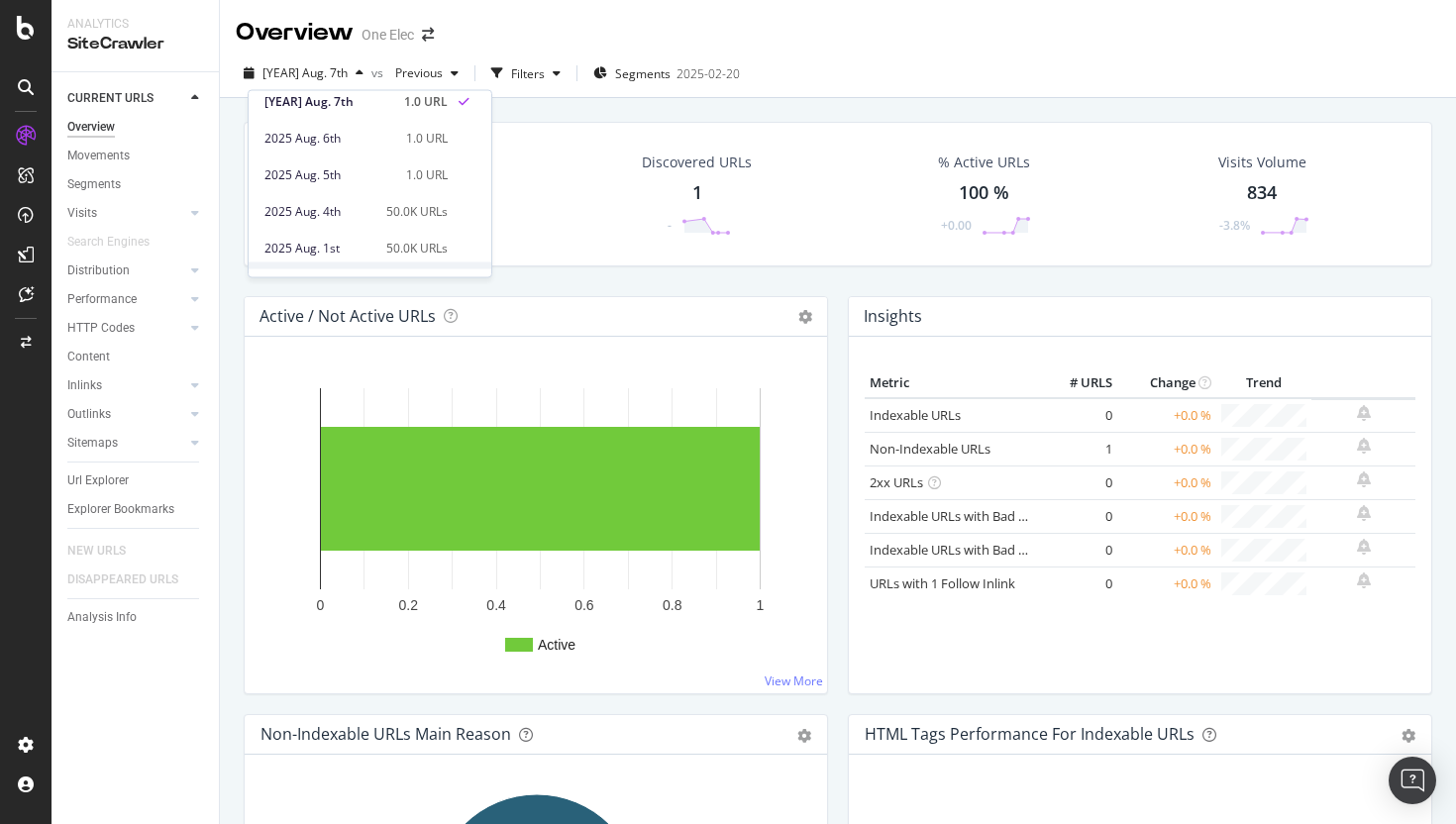 scroll, scrollTop: 48, scrollLeft: 0, axis: vertical 